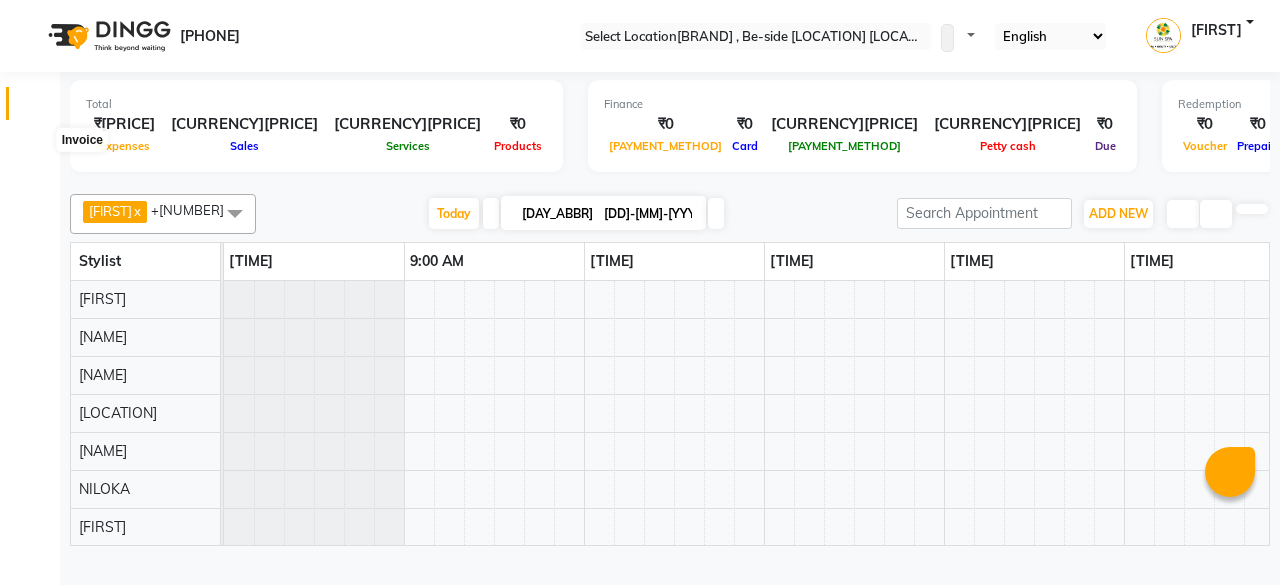 scroll, scrollTop: 0, scrollLeft: 0, axis: both 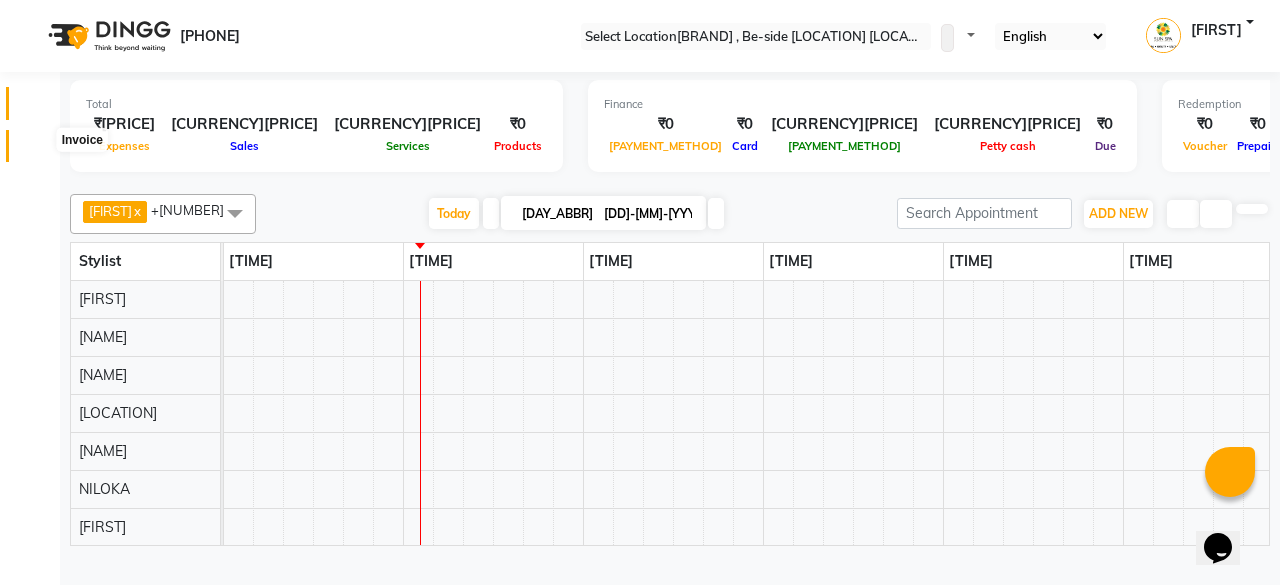 click at bounding box center [38, 151] 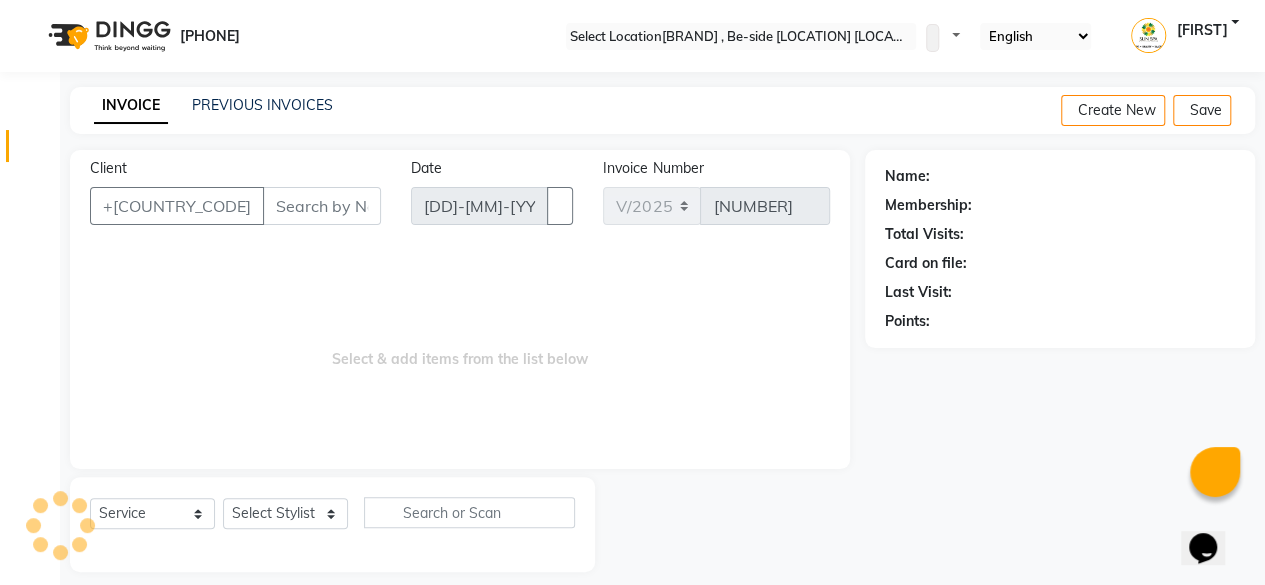 click on "Client" at bounding box center (322, 206) 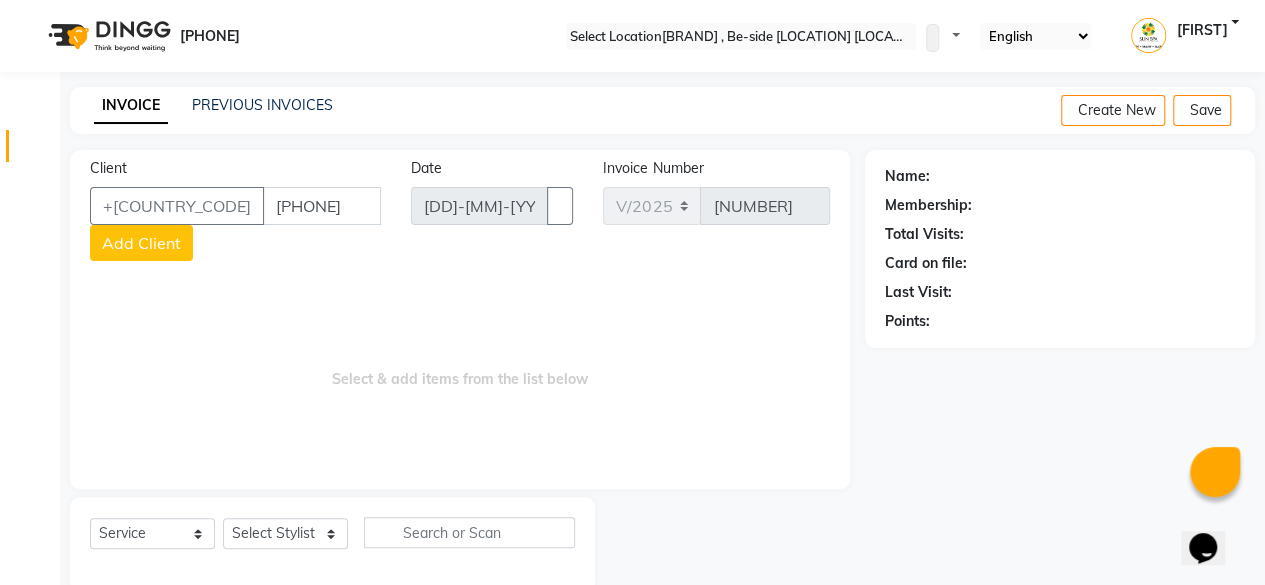 type on "[PHONE]" 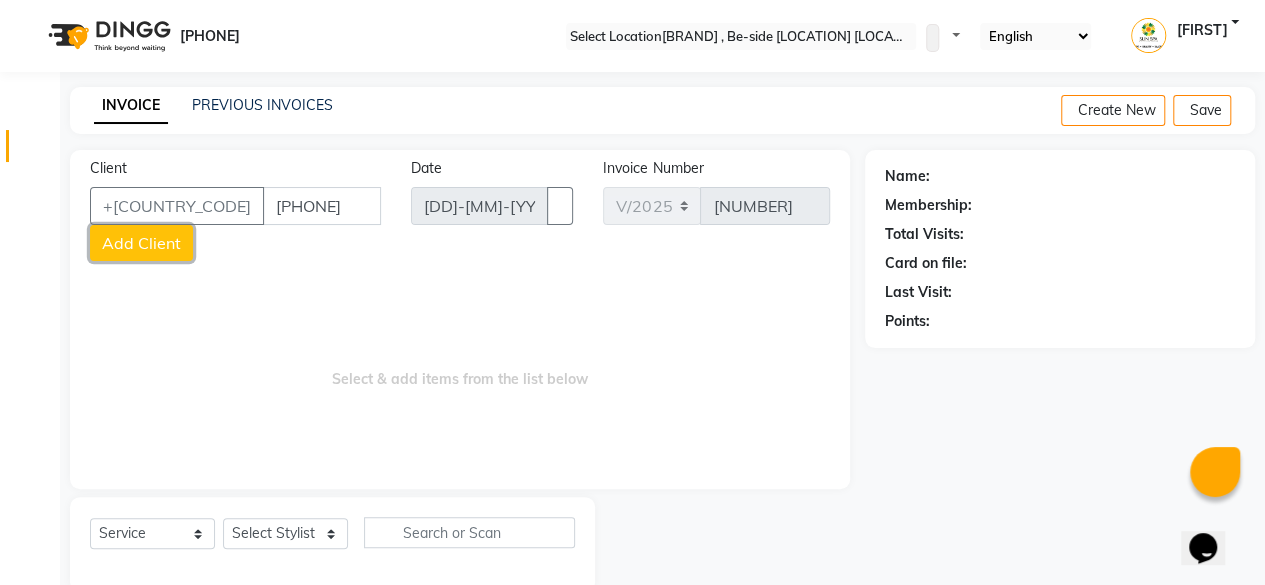 click on "Add Client" at bounding box center [141, 243] 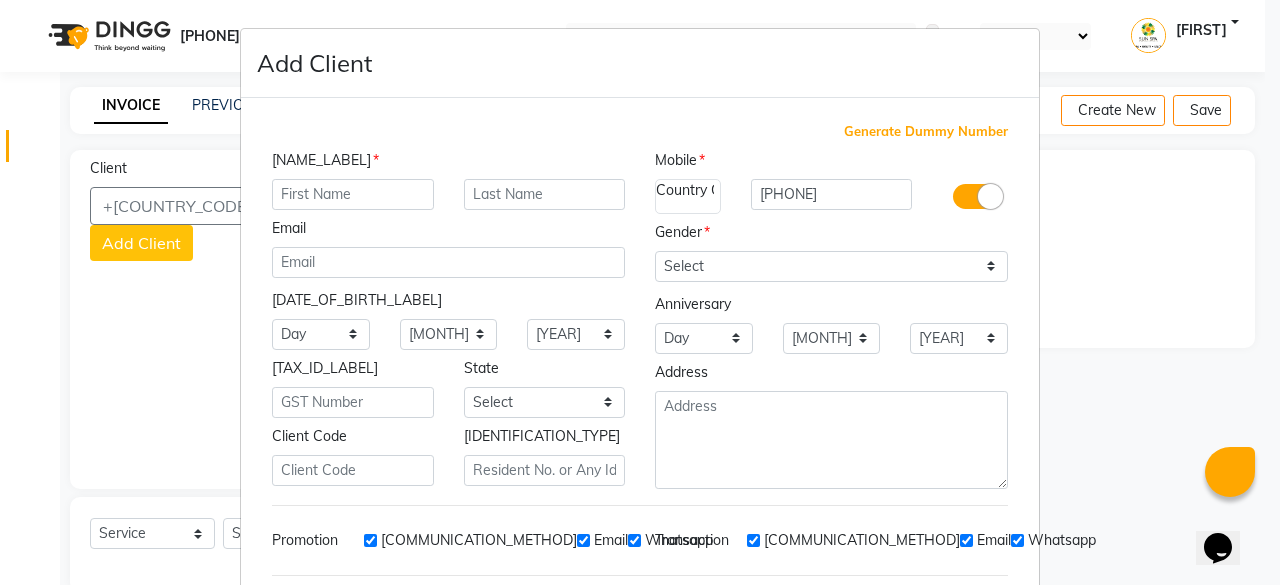 click at bounding box center [353, 194] 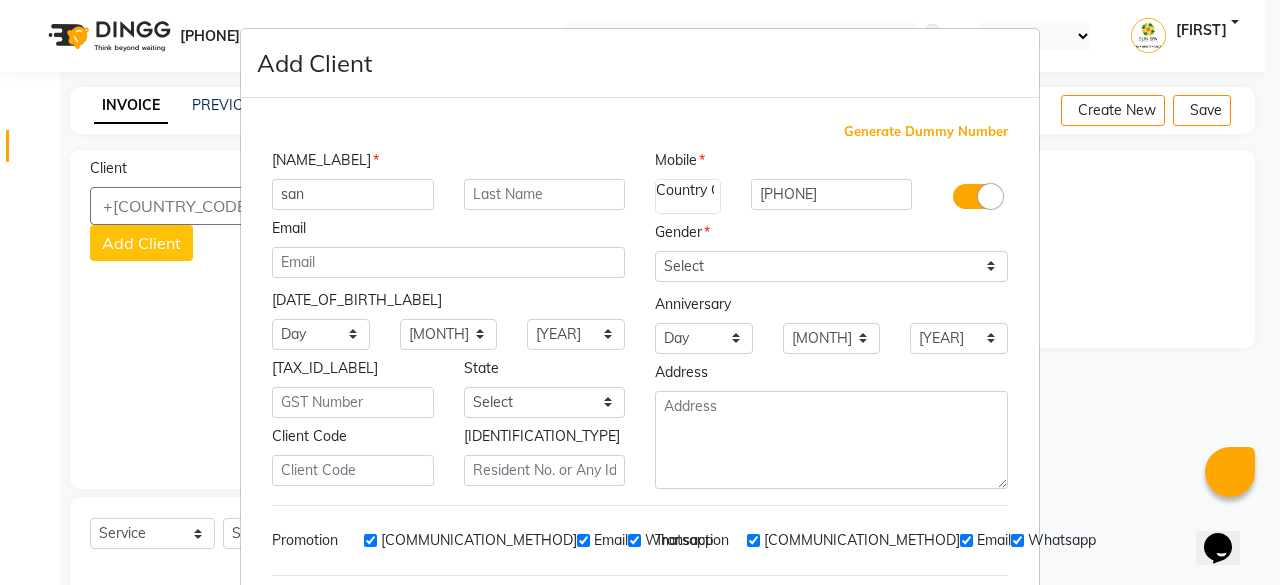 type on "san" 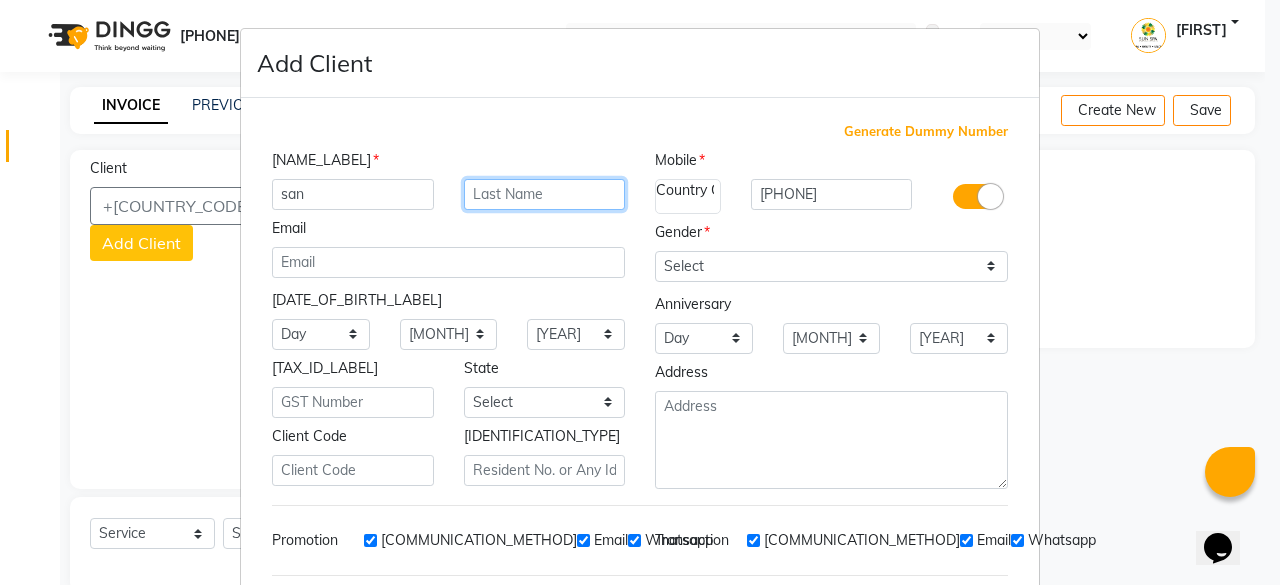 click at bounding box center [545, 194] 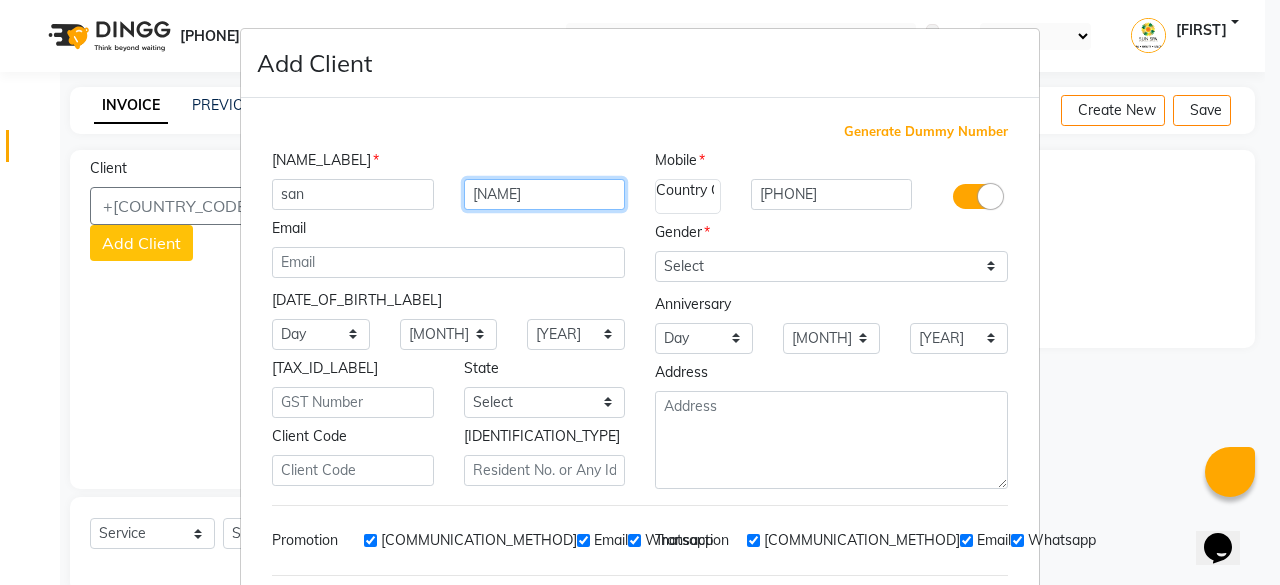 type on "[NAME]" 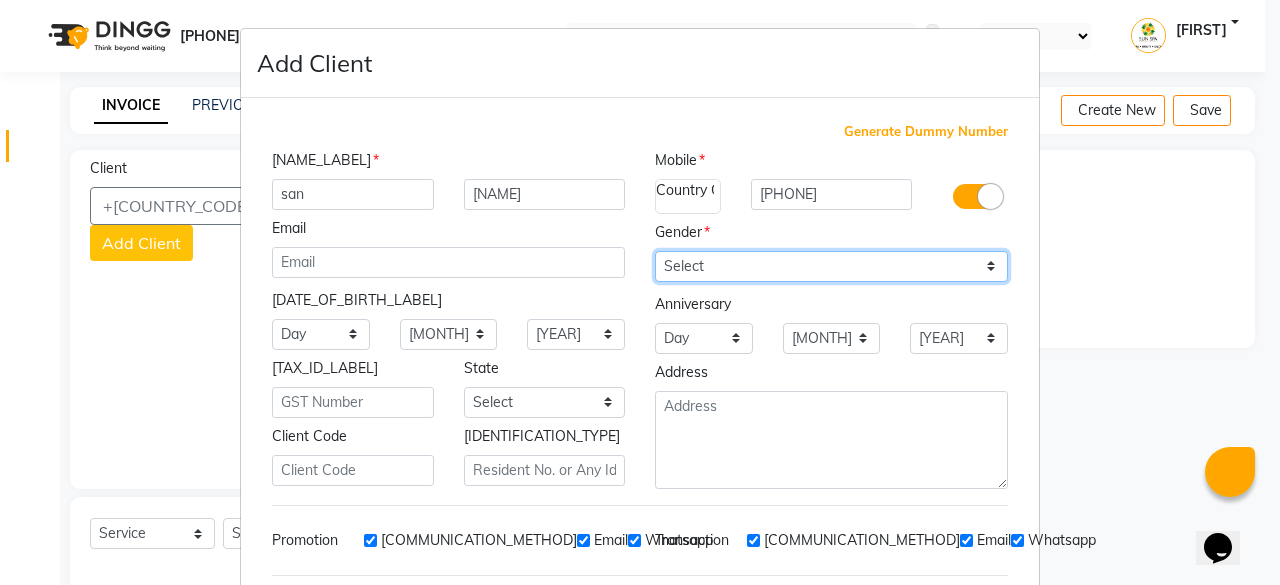 click on "Select [GENDER] [GENDER] [GENDER]" at bounding box center [831, 266] 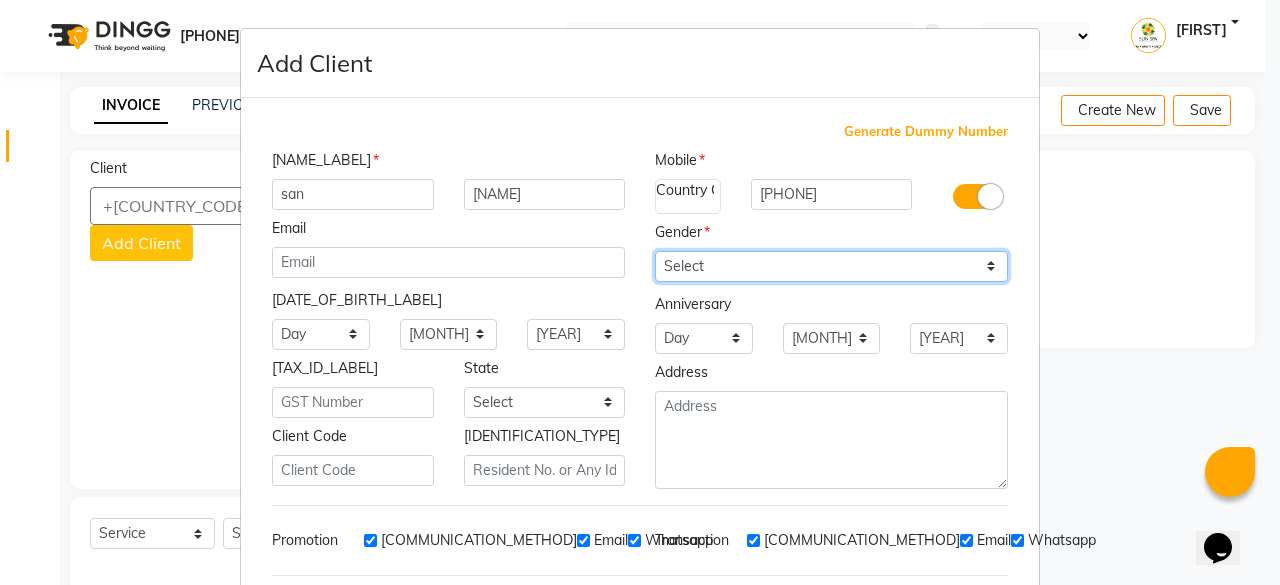 select on "male" 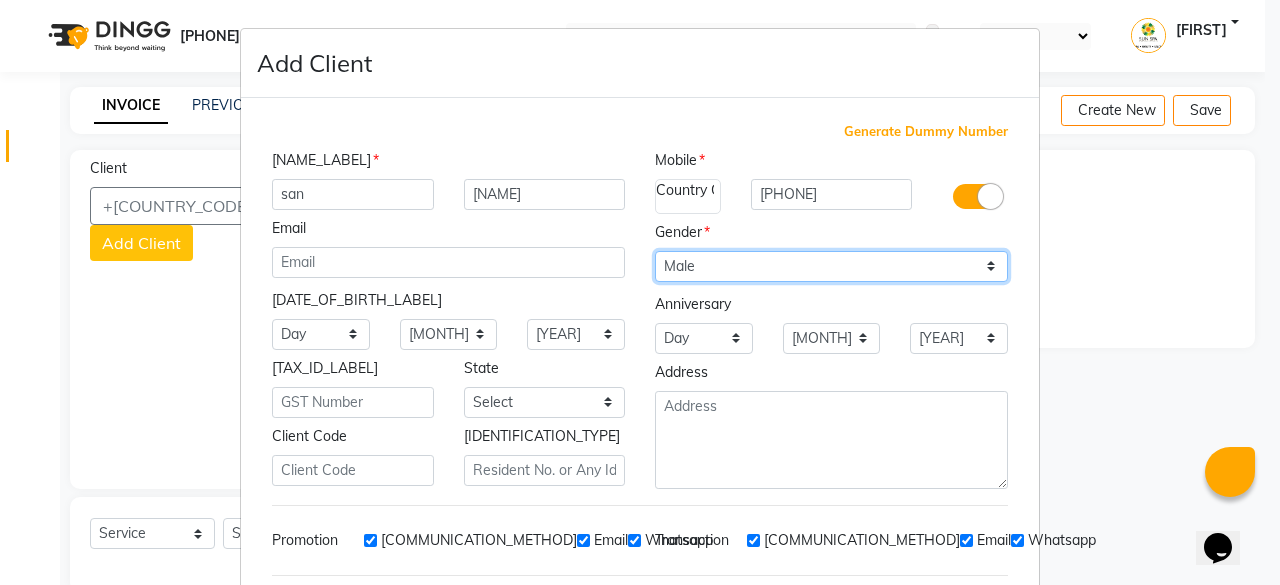 click on "Select [GENDER] [GENDER] [GENDER]" at bounding box center (831, 266) 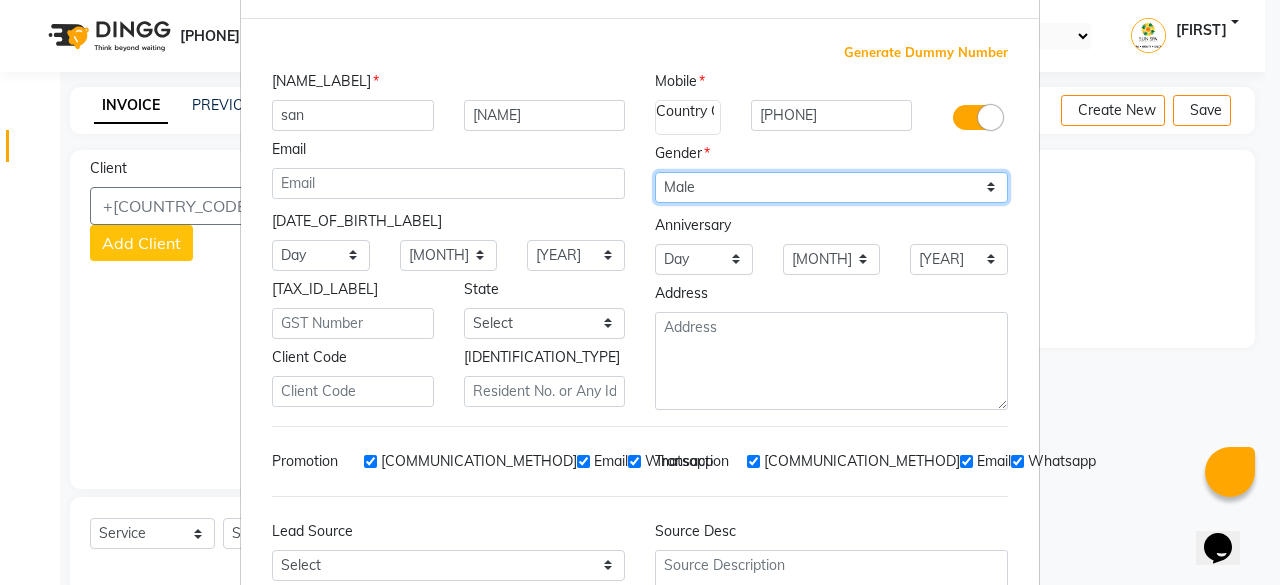 scroll, scrollTop: 200, scrollLeft: 0, axis: vertical 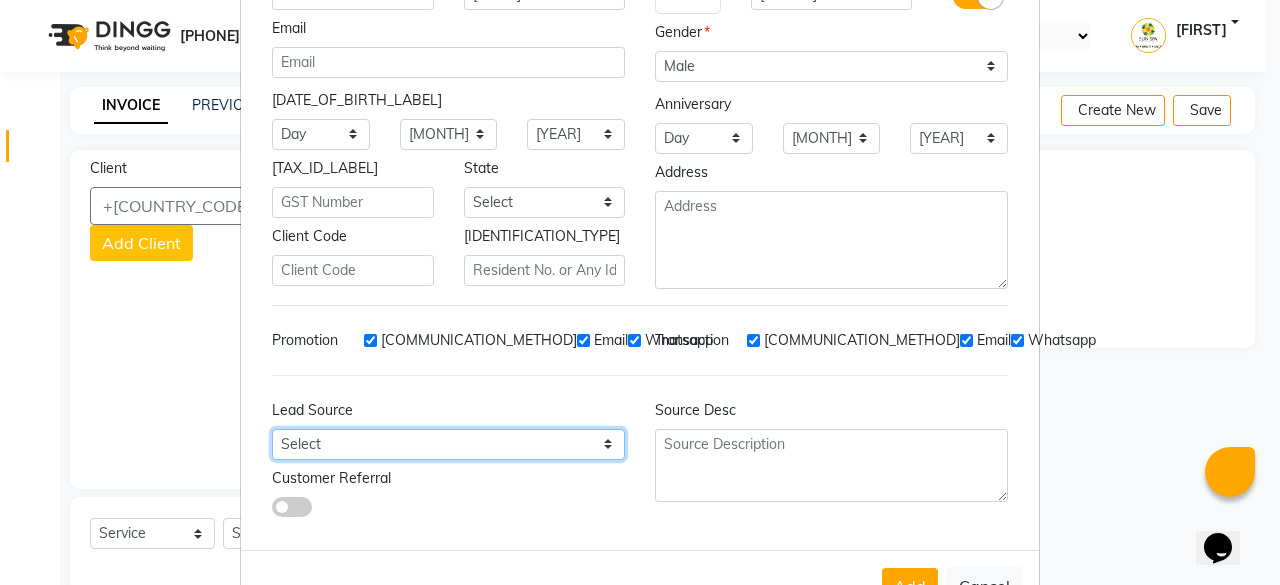 drag, startPoint x: 597, startPoint y: 431, endPoint x: 588, endPoint y: 421, distance: 13.453624 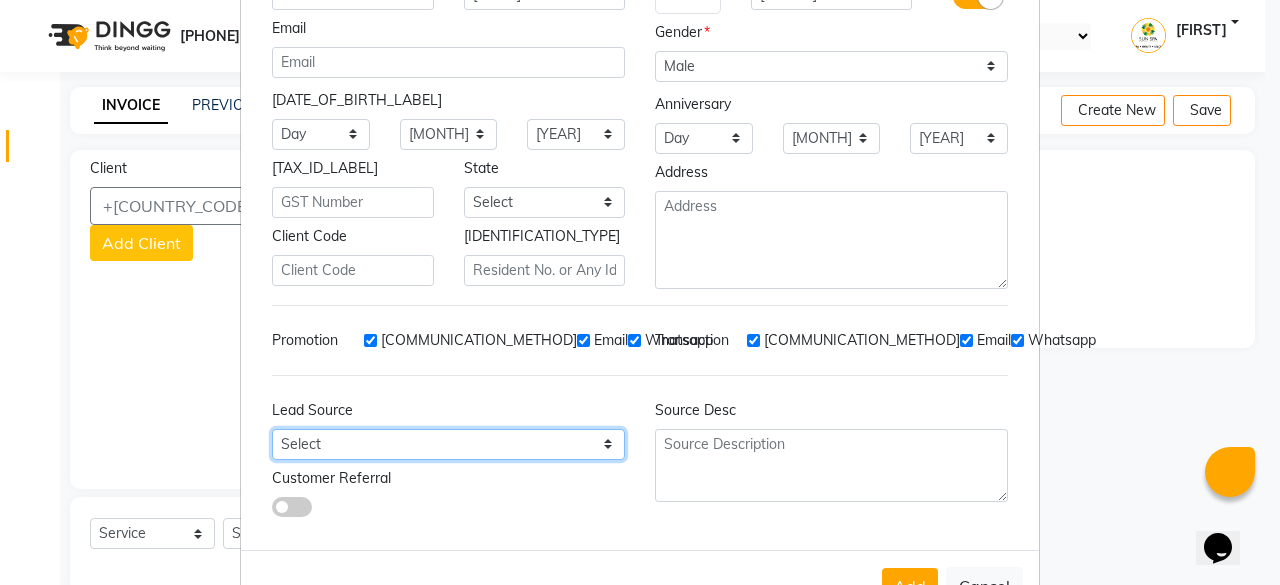 select on "[NUMBER]" 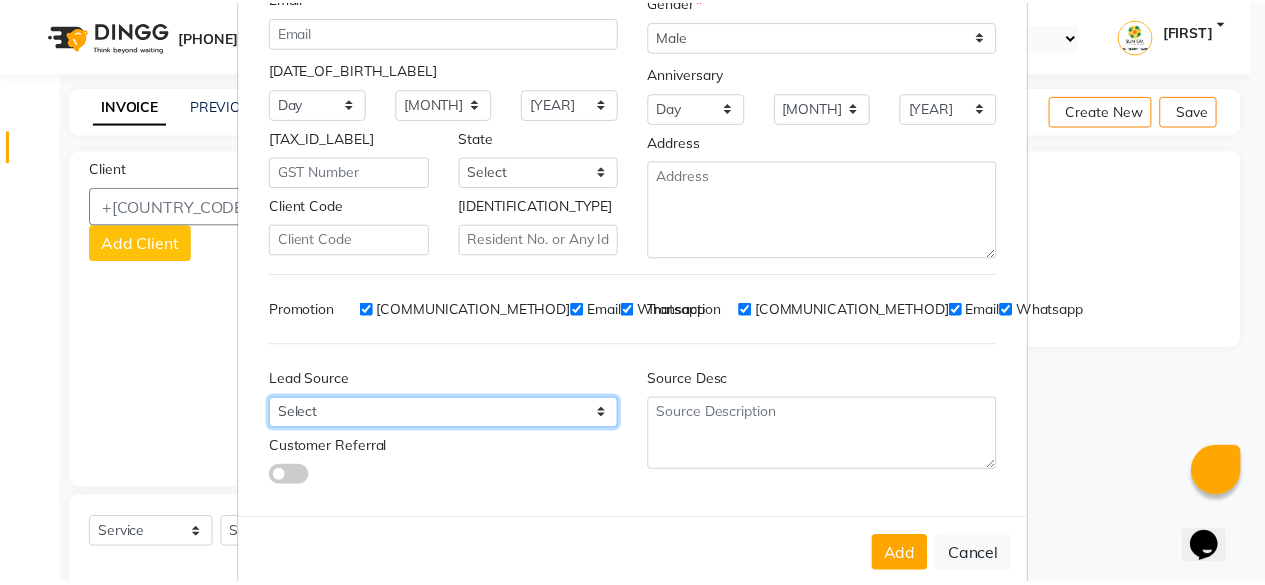 scroll, scrollTop: 260, scrollLeft: 0, axis: vertical 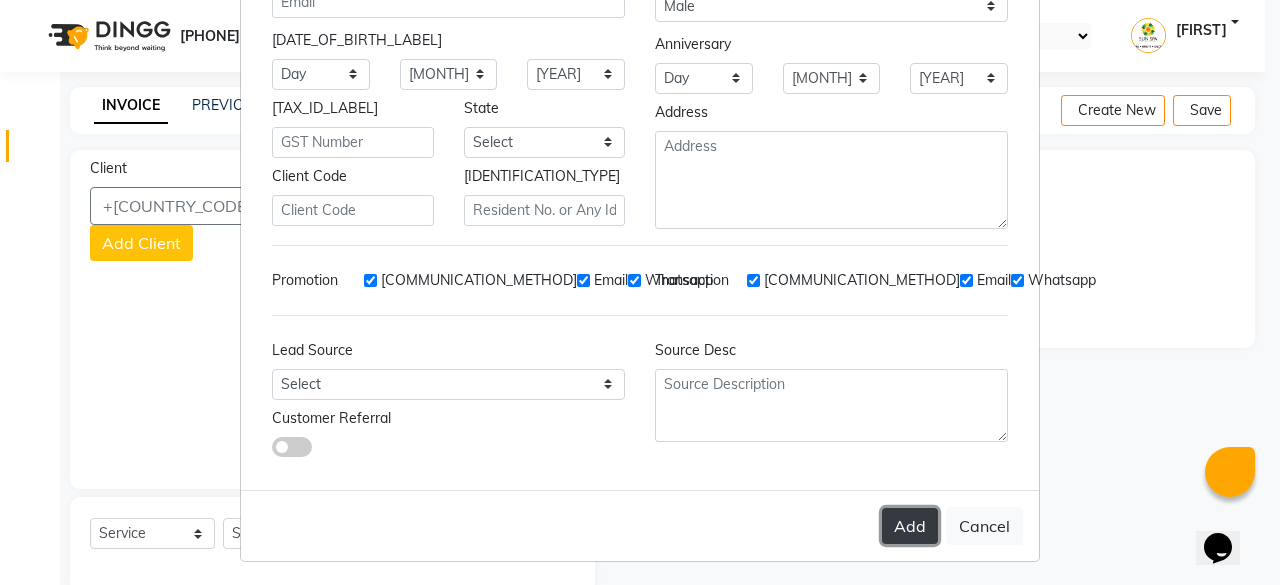 click on "Add" at bounding box center [910, 526] 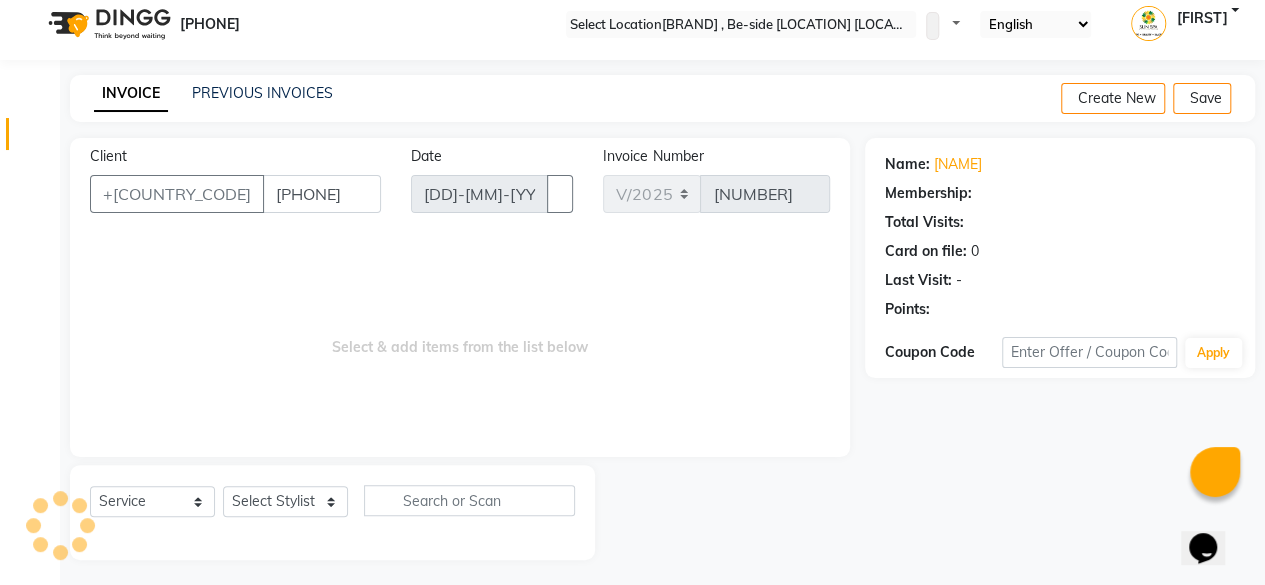 scroll, scrollTop: 15, scrollLeft: 0, axis: vertical 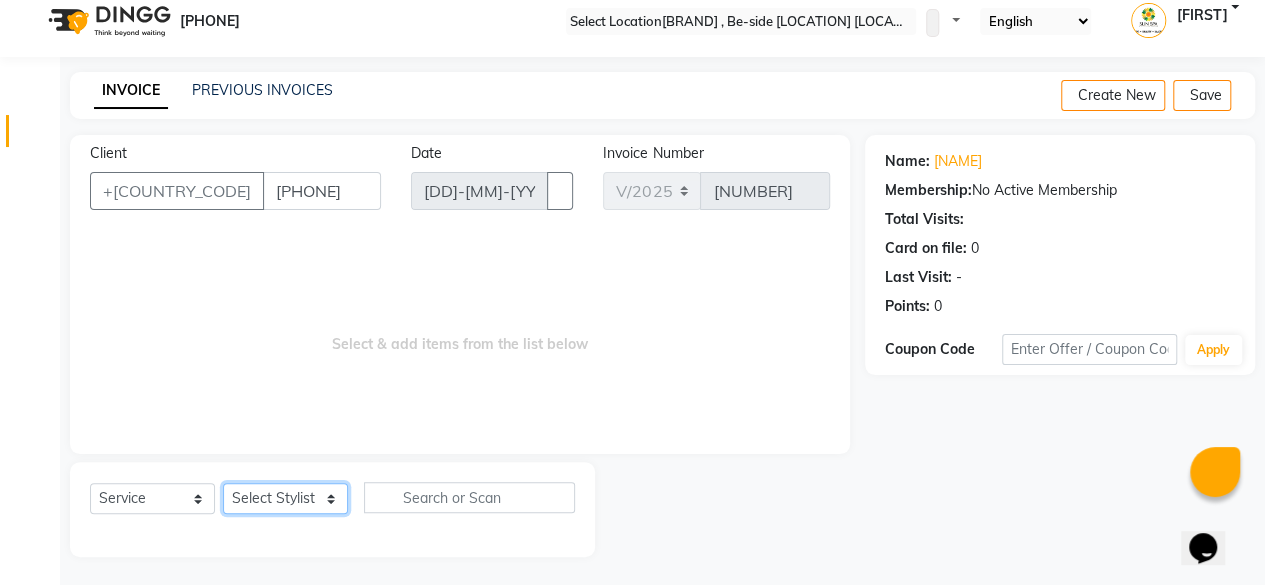 drag, startPoint x: 323, startPoint y: 496, endPoint x: 321, endPoint y: 485, distance: 11.18034 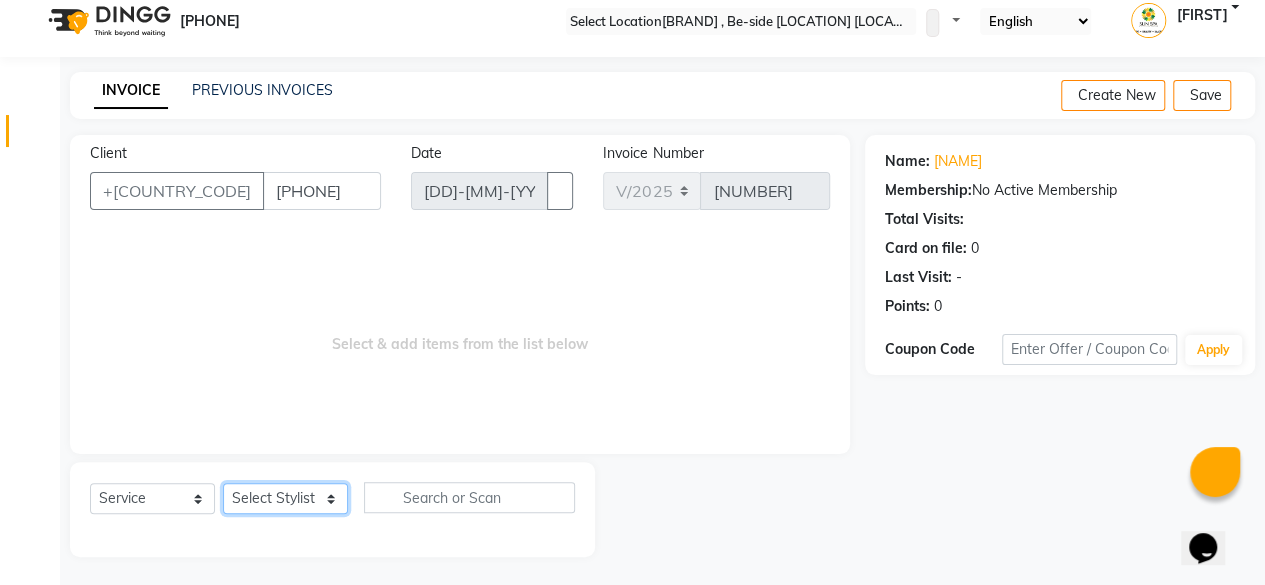 select on "[NUMBER]" 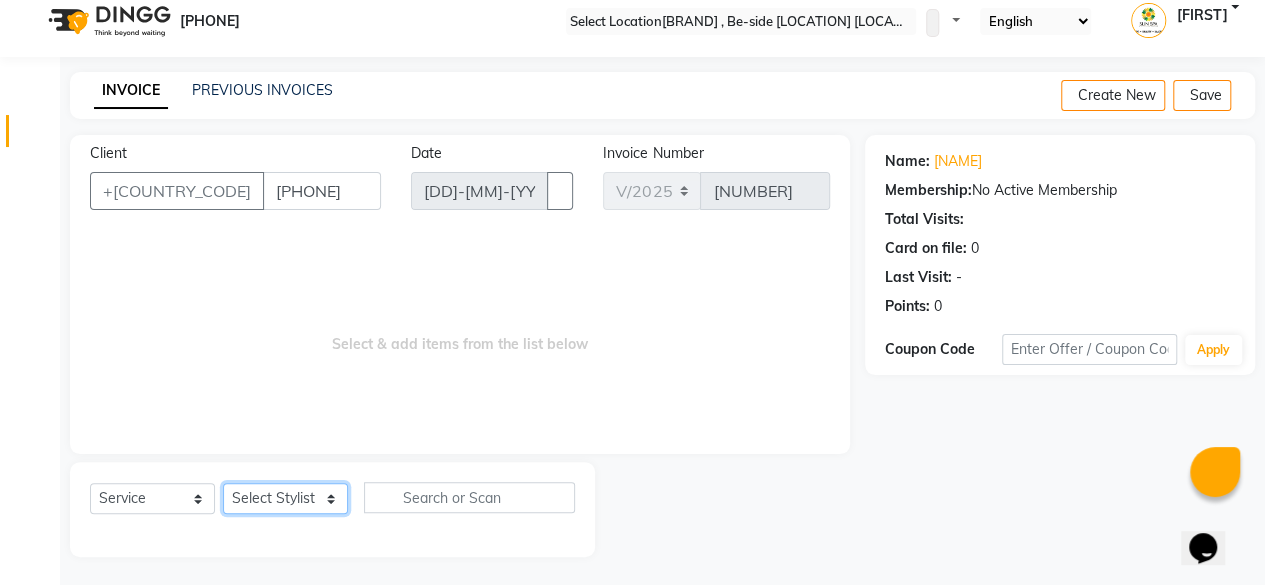 click on "Select Stylist [FIRST] [LAST]  [FIRST]  [FIRST] [FIRST] [FIRST] [FIRST] [FIRST] [FIRST] [FIRST] [FIRST] [FIRST] [FIRST]" at bounding box center (285, 498) 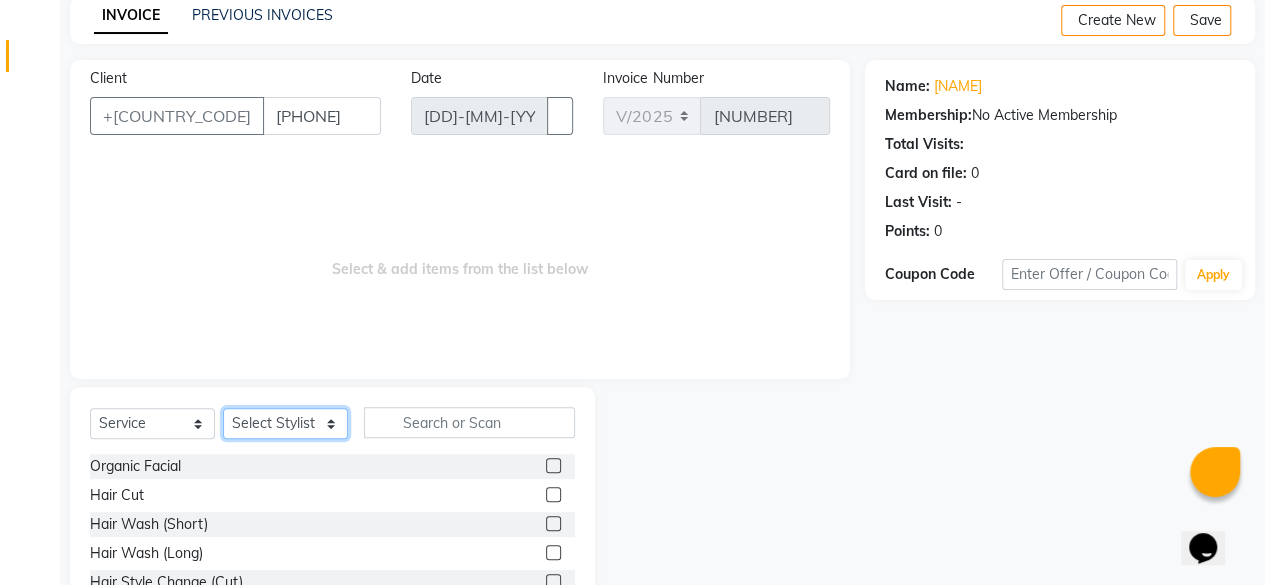 scroll, scrollTop: 215, scrollLeft: 0, axis: vertical 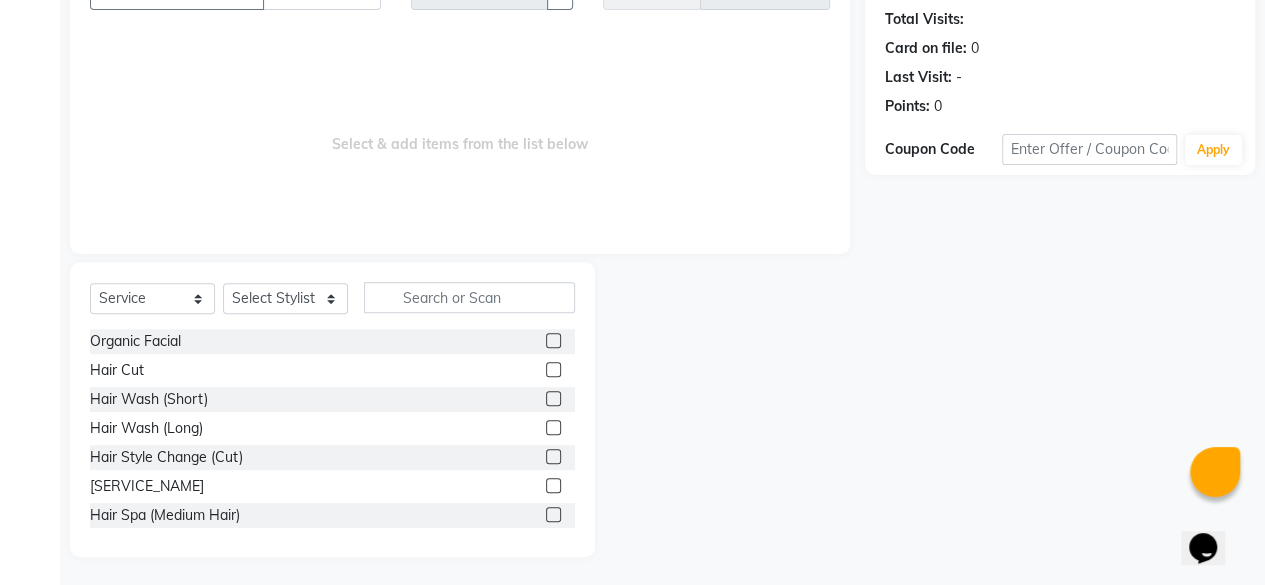click at bounding box center [553, 369] 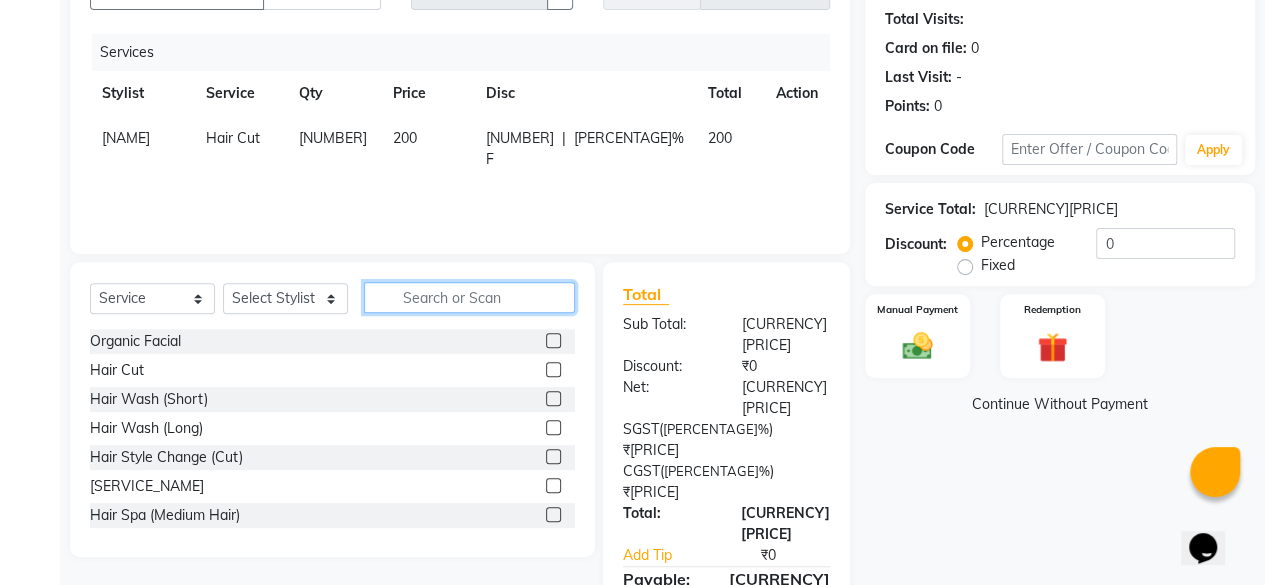 click at bounding box center (469, 297) 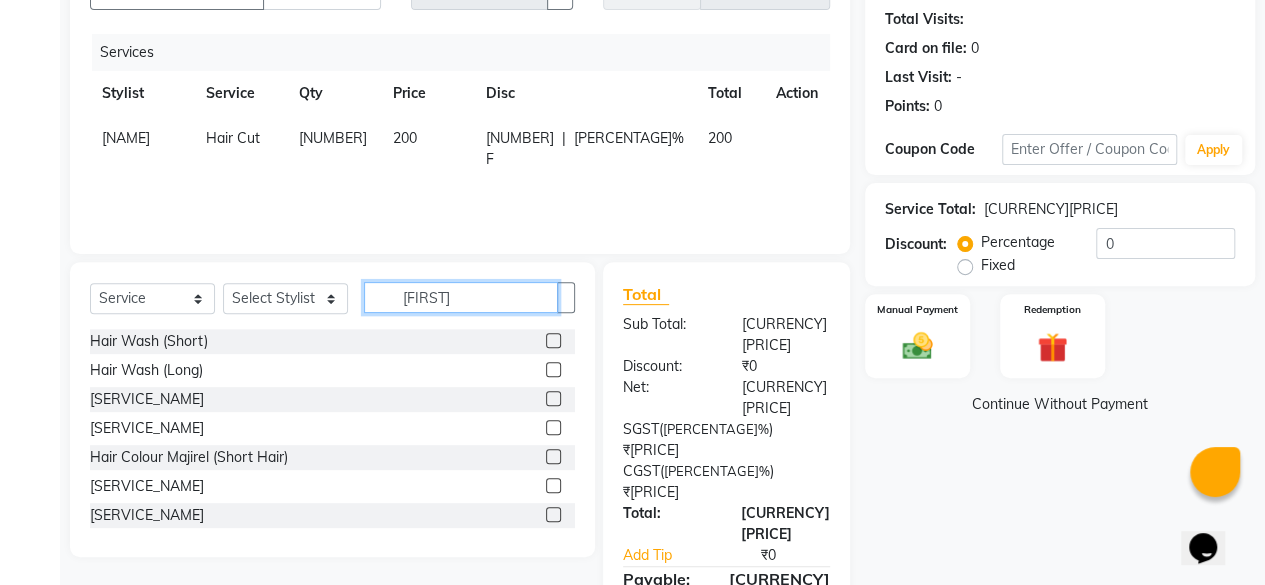 scroll, scrollTop: 213, scrollLeft: 0, axis: vertical 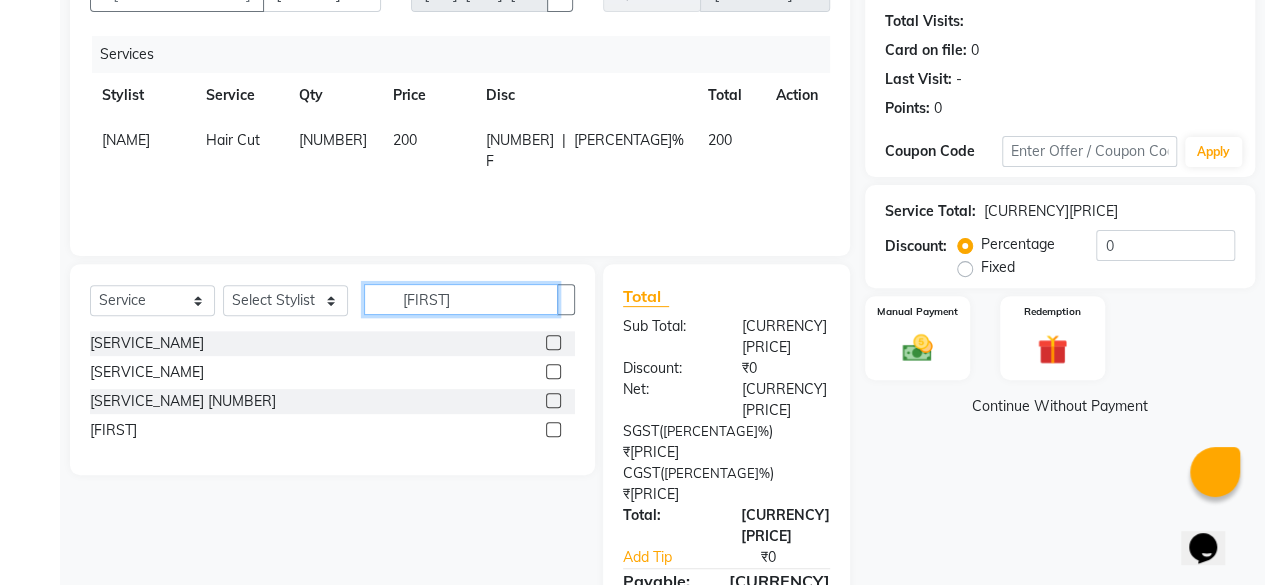 type on "[FIRST]" 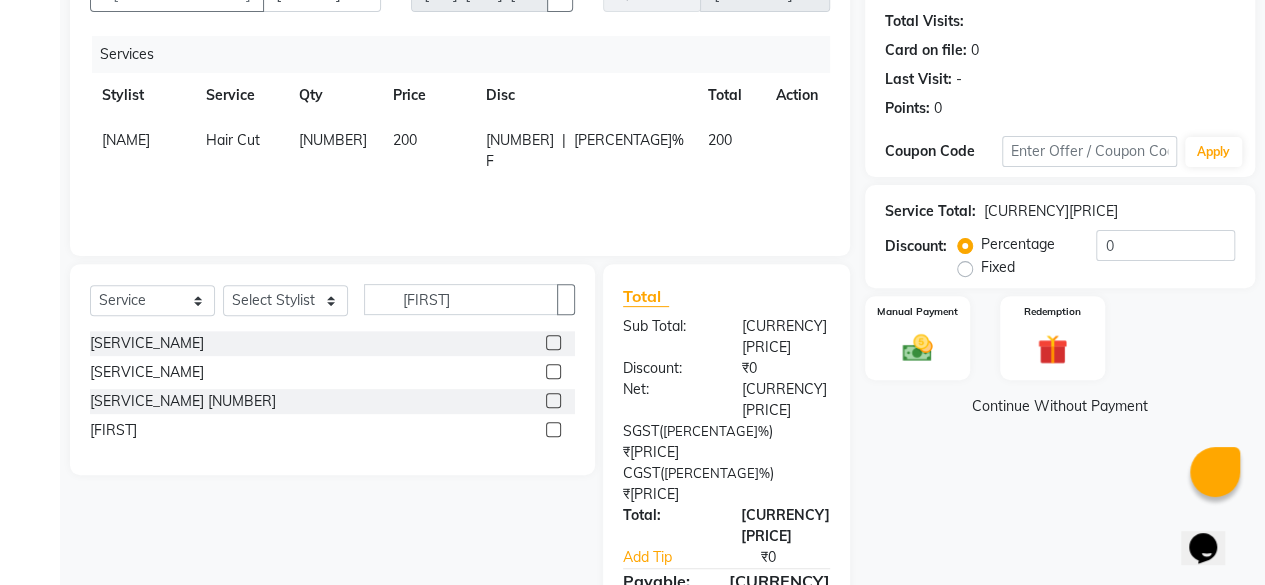 click at bounding box center [553, 342] 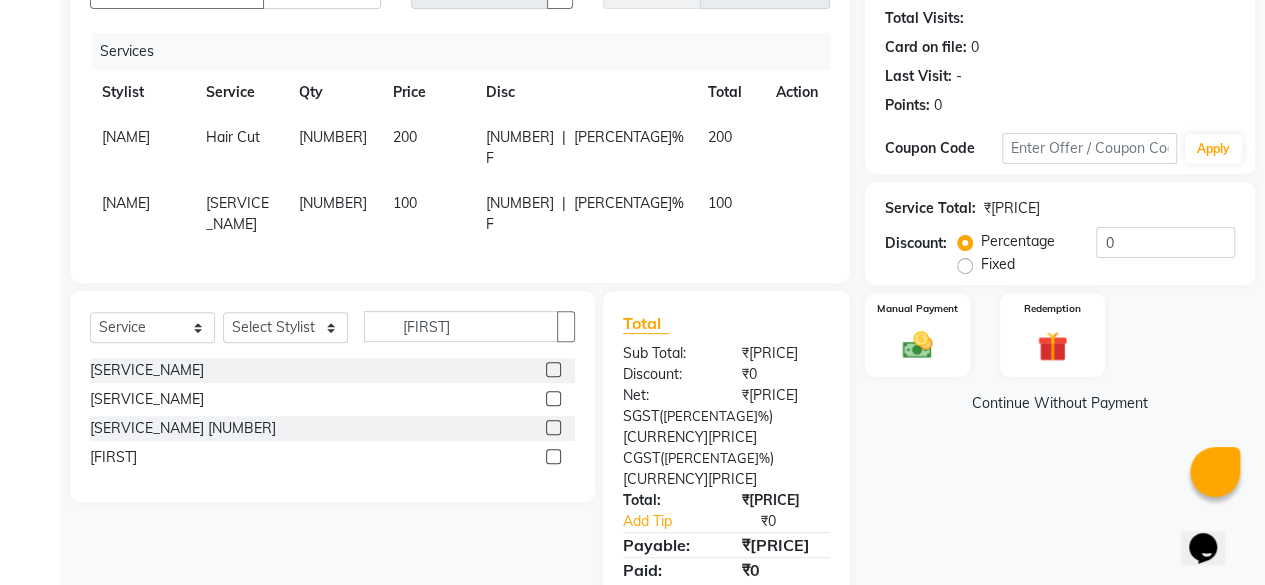 scroll, scrollTop: 216, scrollLeft: 0, axis: vertical 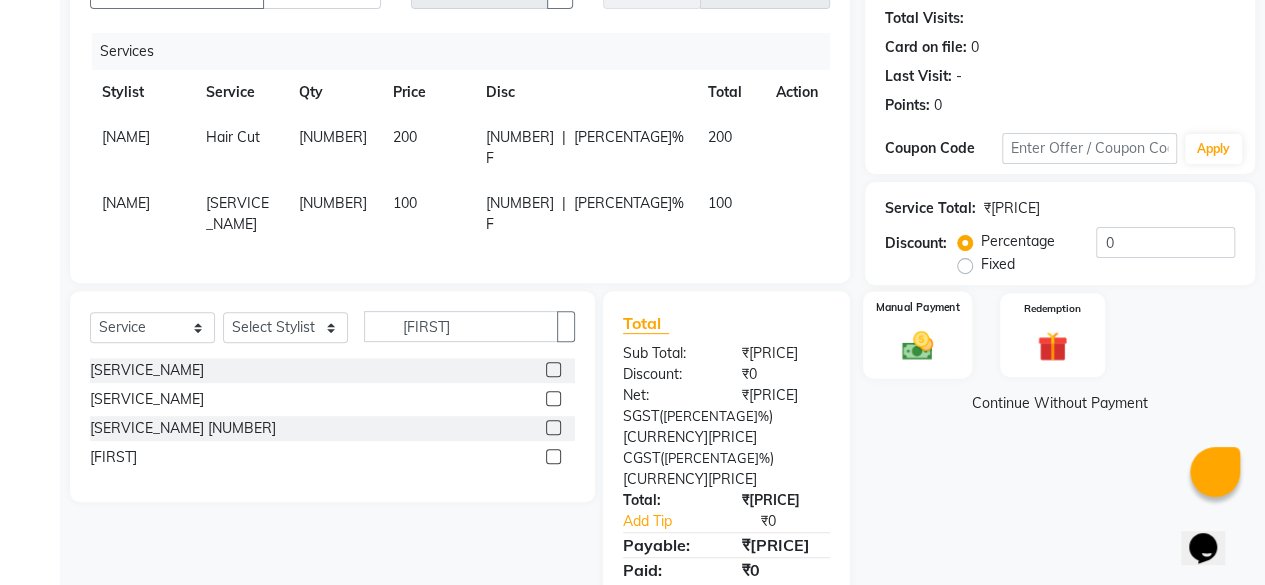 click at bounding box center (917, 345) 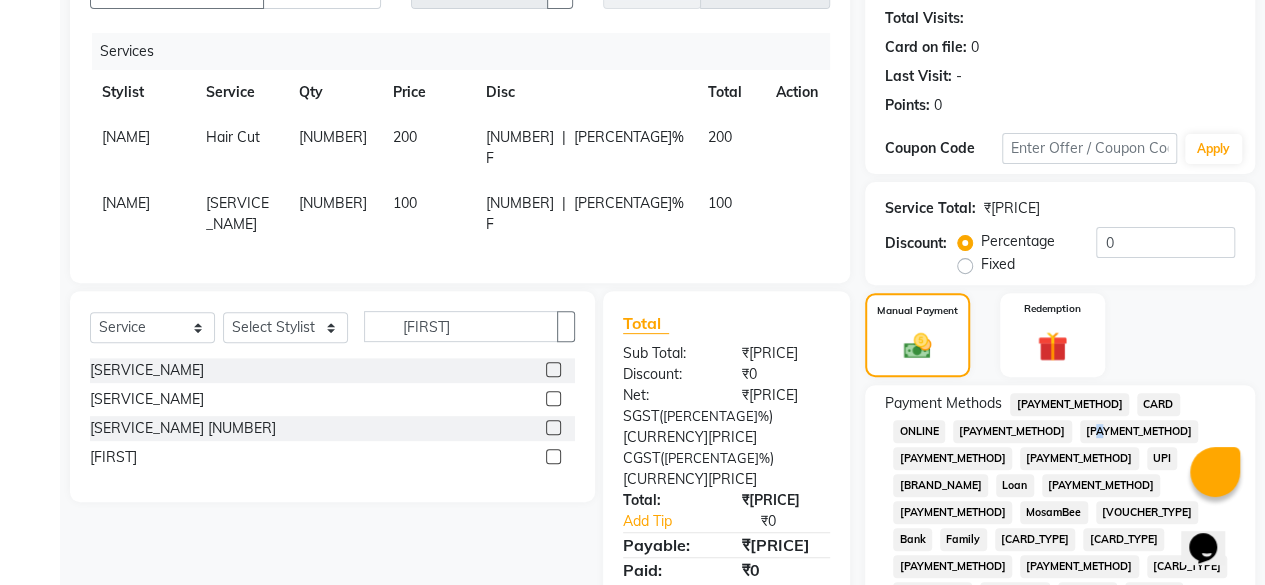 click on "[PAYMENT_METHOD]" at bounding box center (1069, 404) 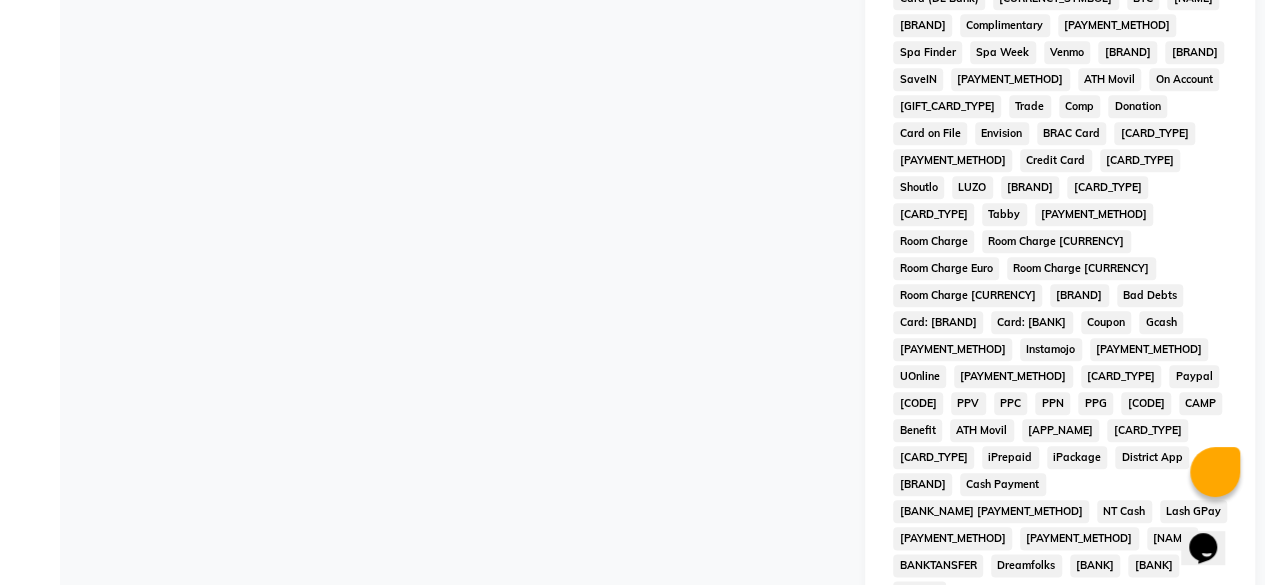 scroll, scrollTop: 896, scrollLeft: 0, axis: vertical 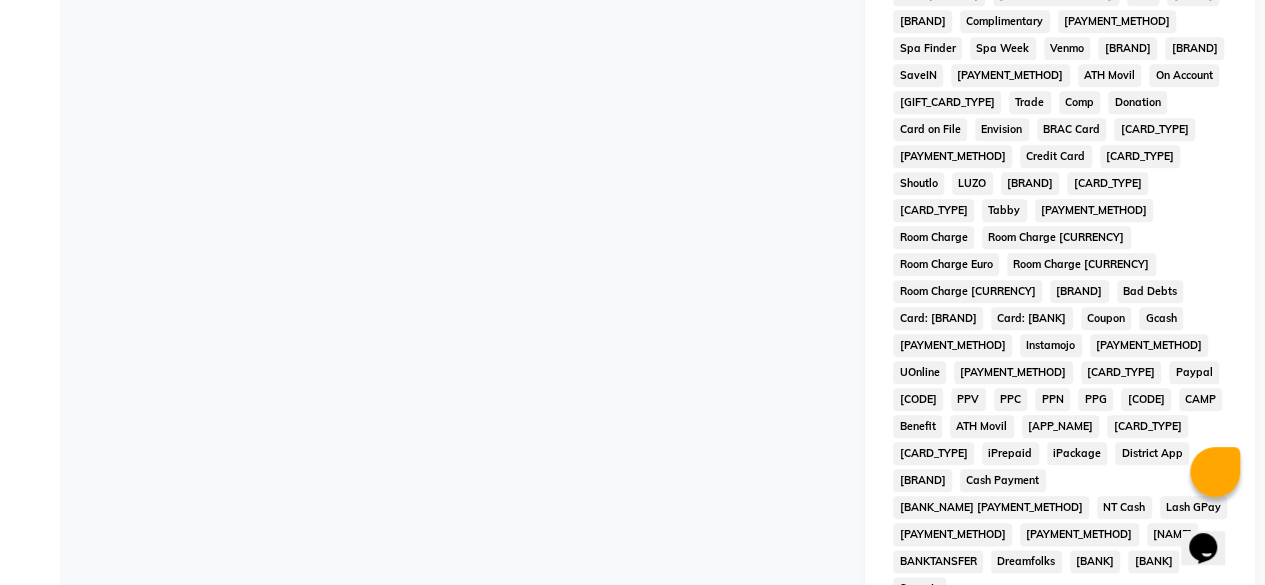 click on "Add Payment" at bounding box center (1123, 696) 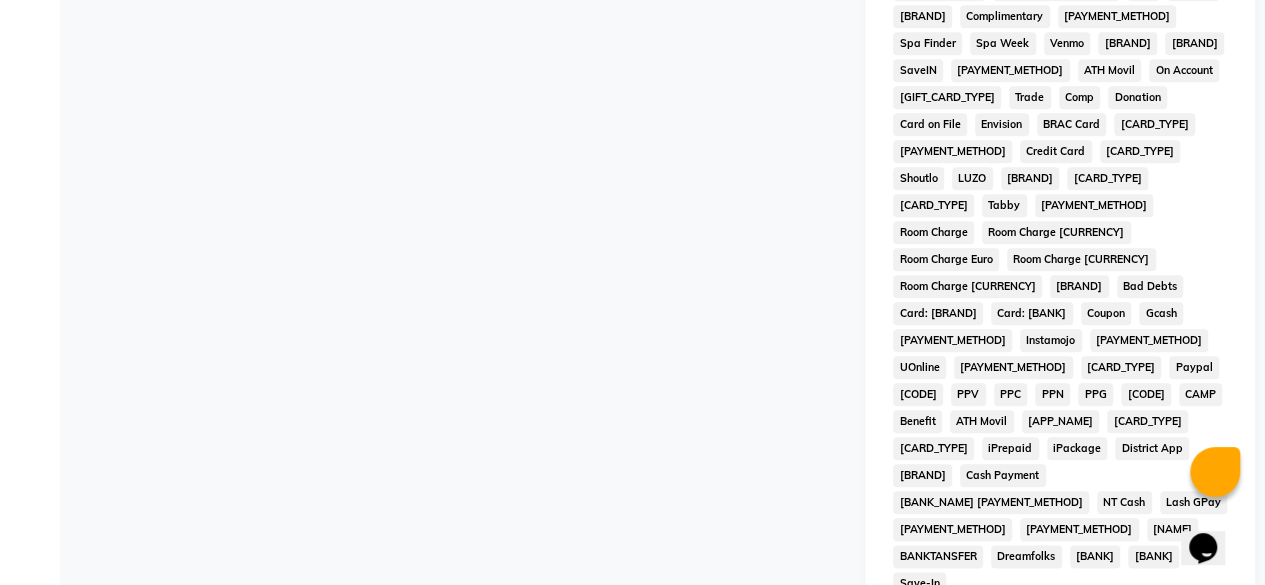 scroll, scrollTop: 902, scrollLeft: 0, axis: vertical 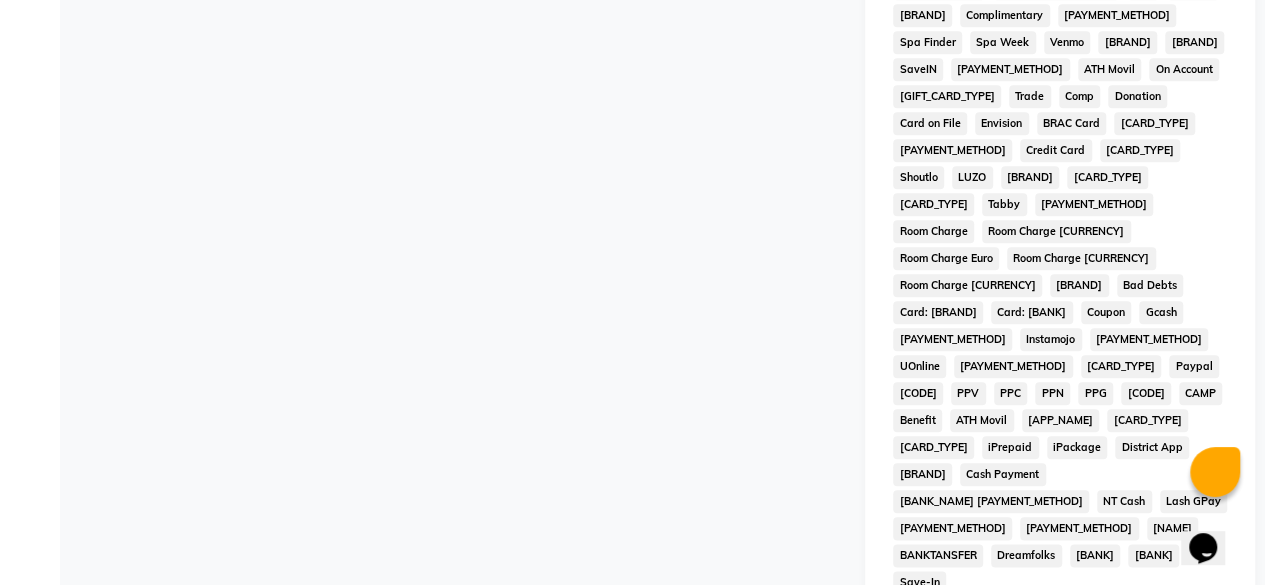 click on "Checkout" at bounding box center (1060, 761) 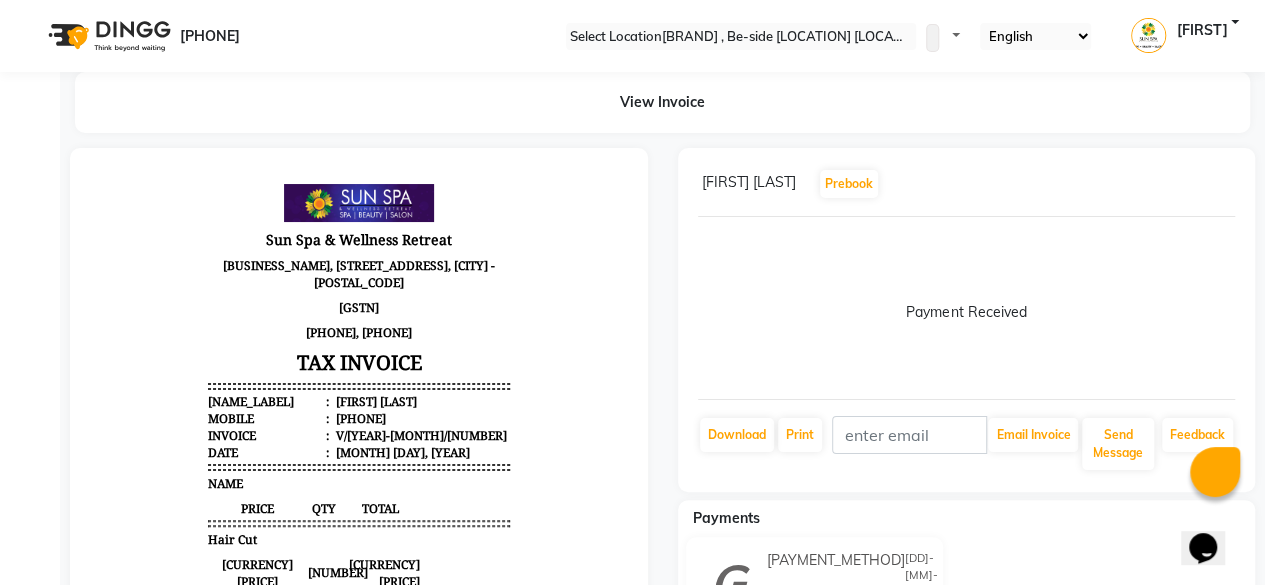scroll, scrollTop: 0, scrollLeft: 0, axis: both 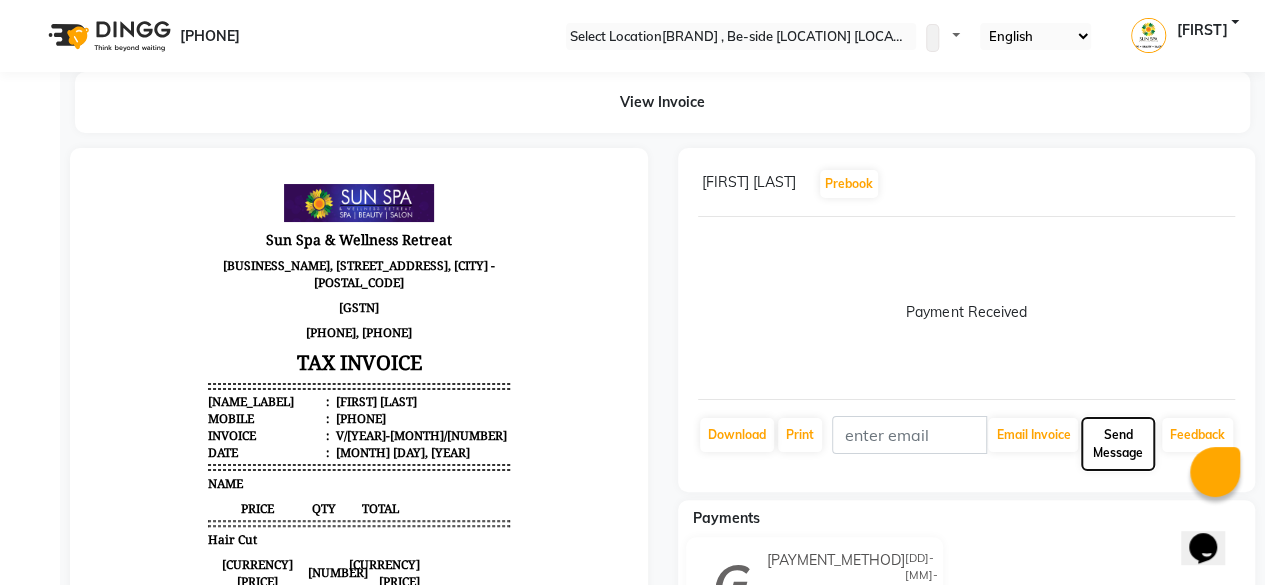 click on "Send Message" at bounding box center [1033, 435] 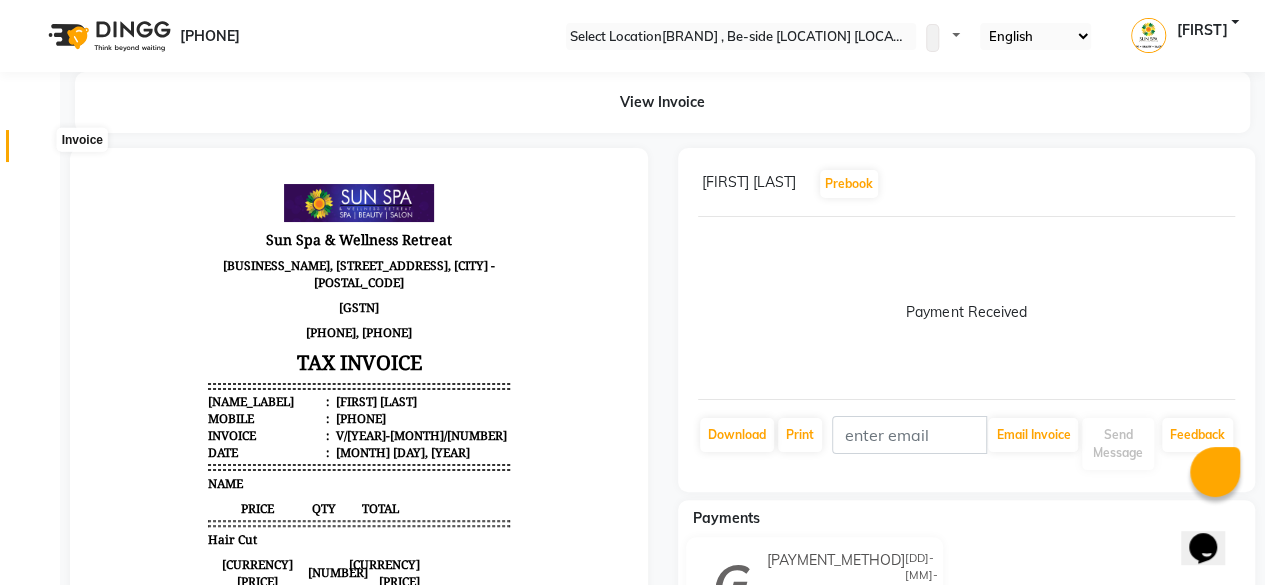 click at bounding box center (38, 151) 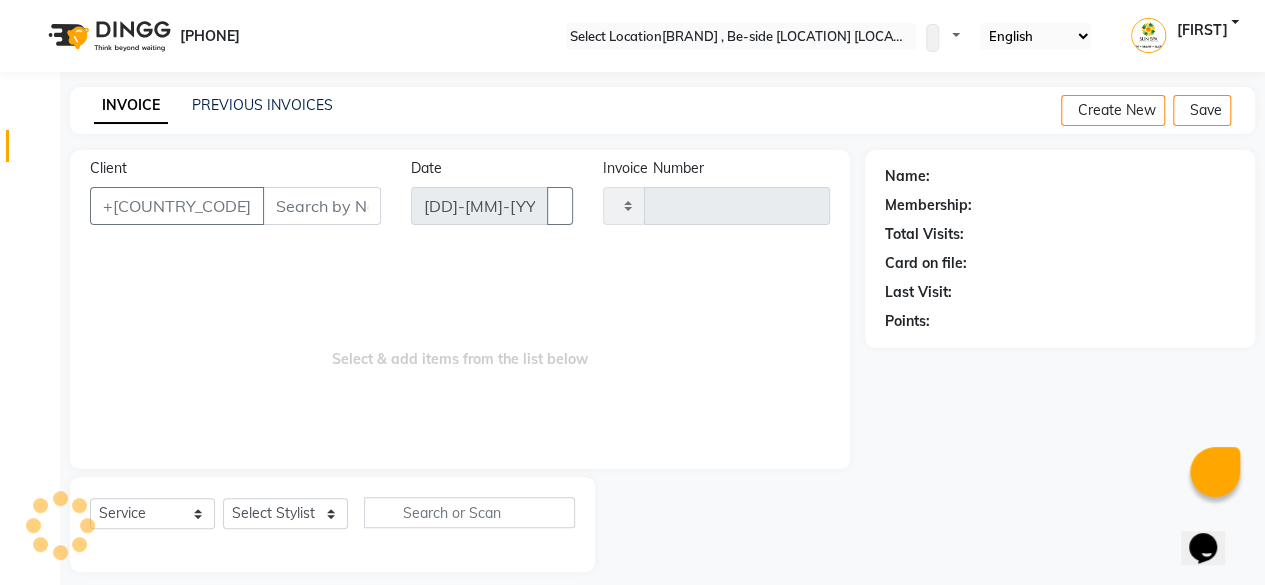 scroll, scrollTop: 15, scrollLeft: 0, axis: vertical 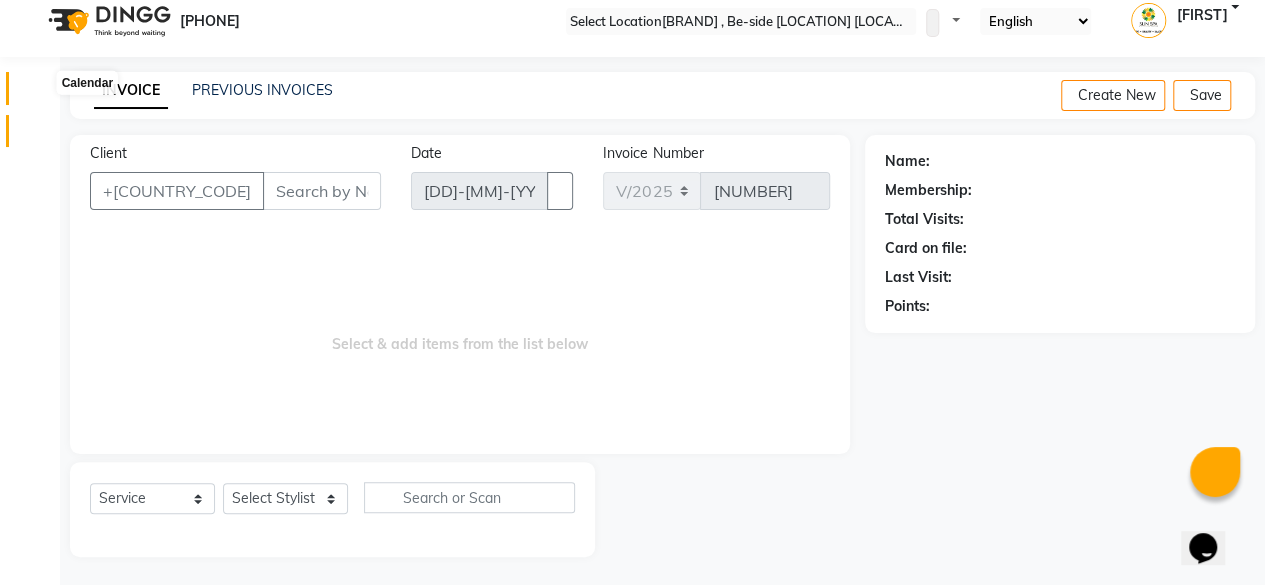 click at bounding box center [38, 93] 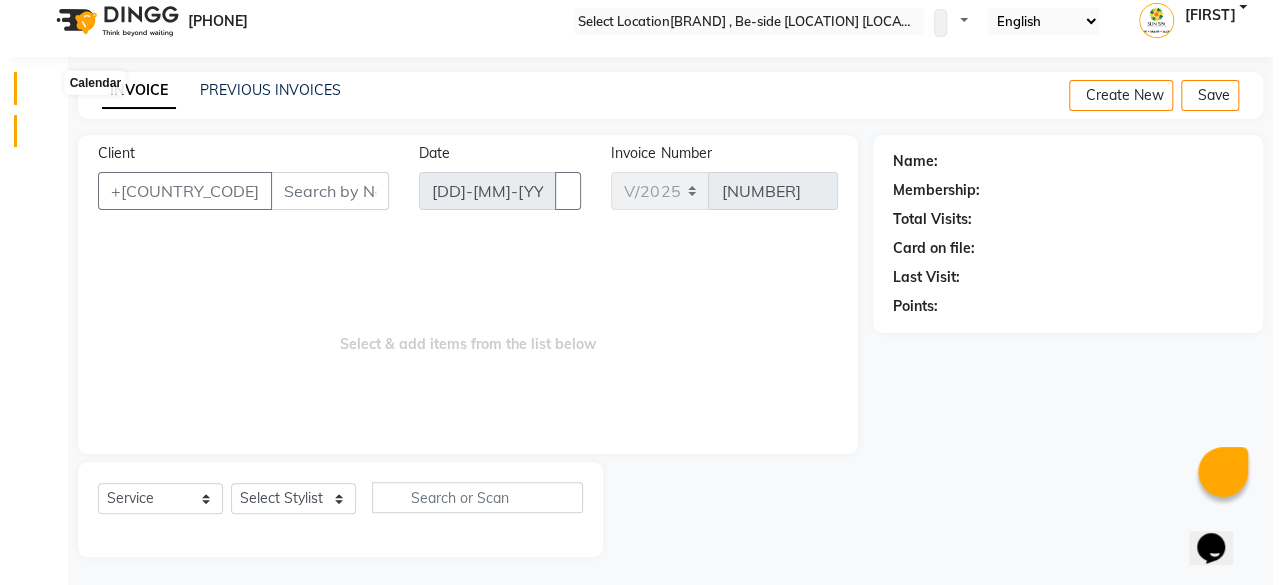 scroll, scrollTop: 0, scrollLeft: 0, axis: both 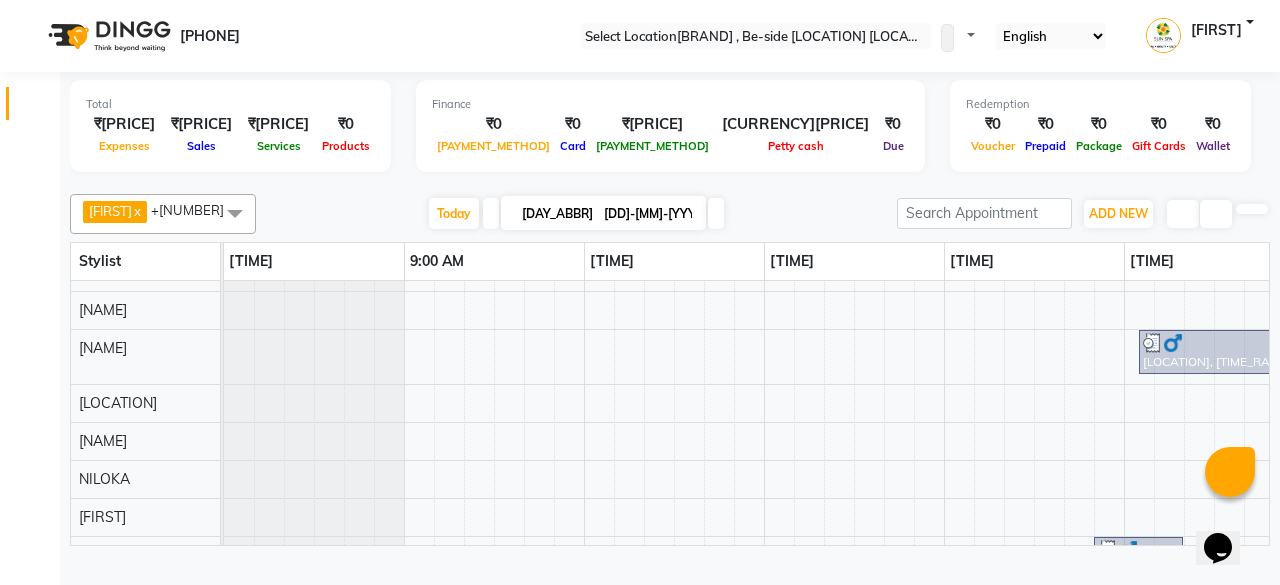 click at bounding box center (670, 182) 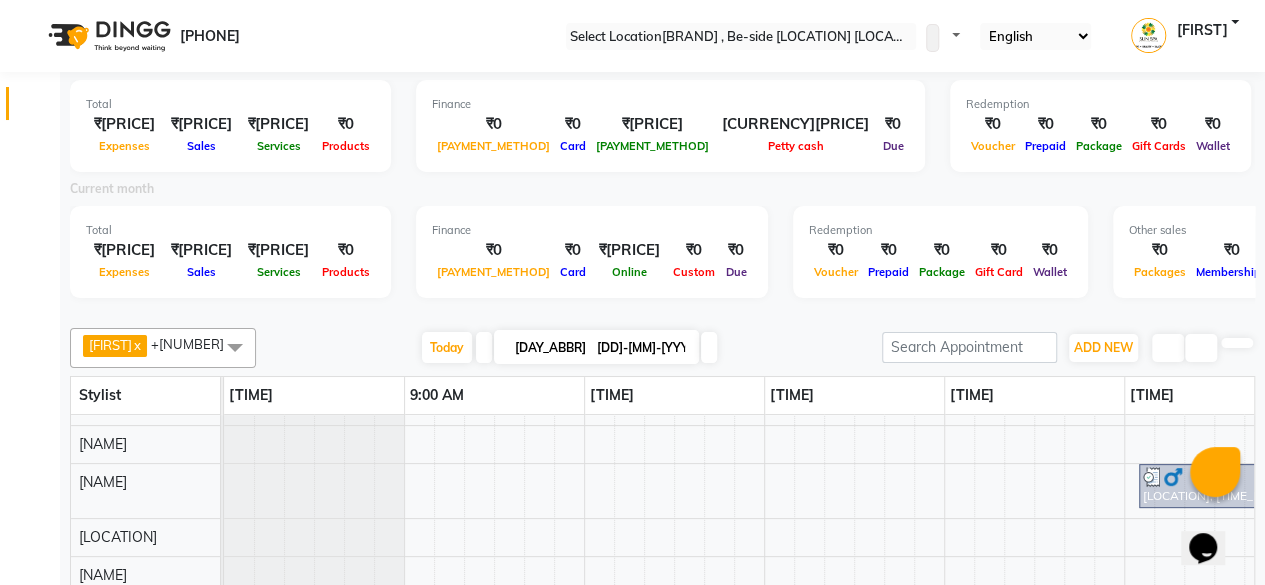click at bounding box center (663, 312) 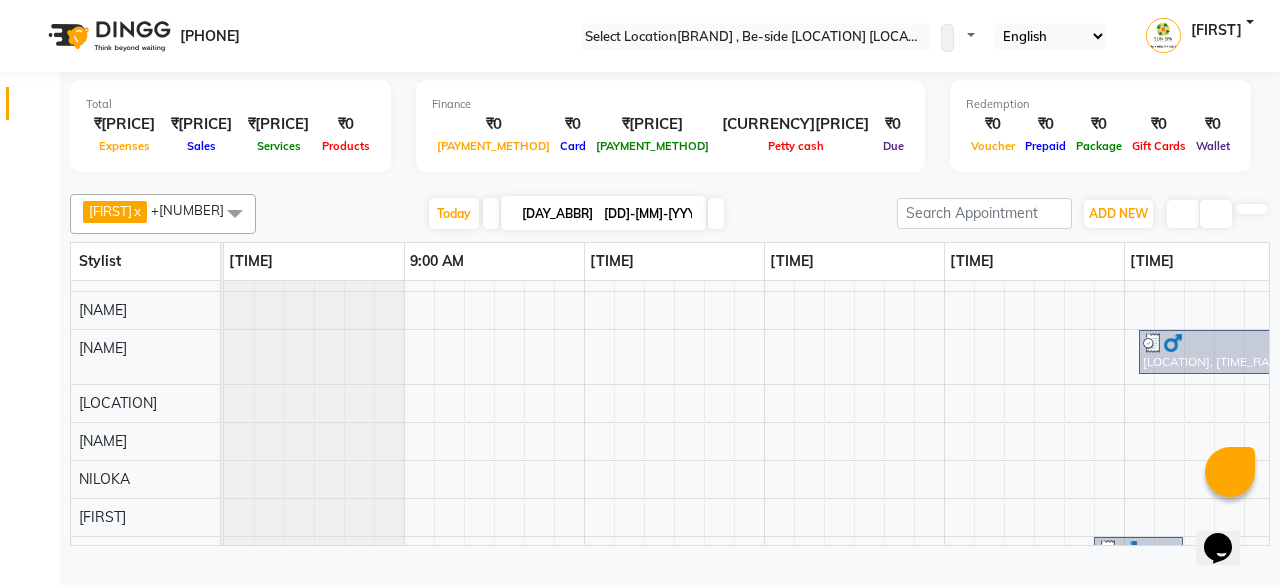 click at bounding box center [38, 108] 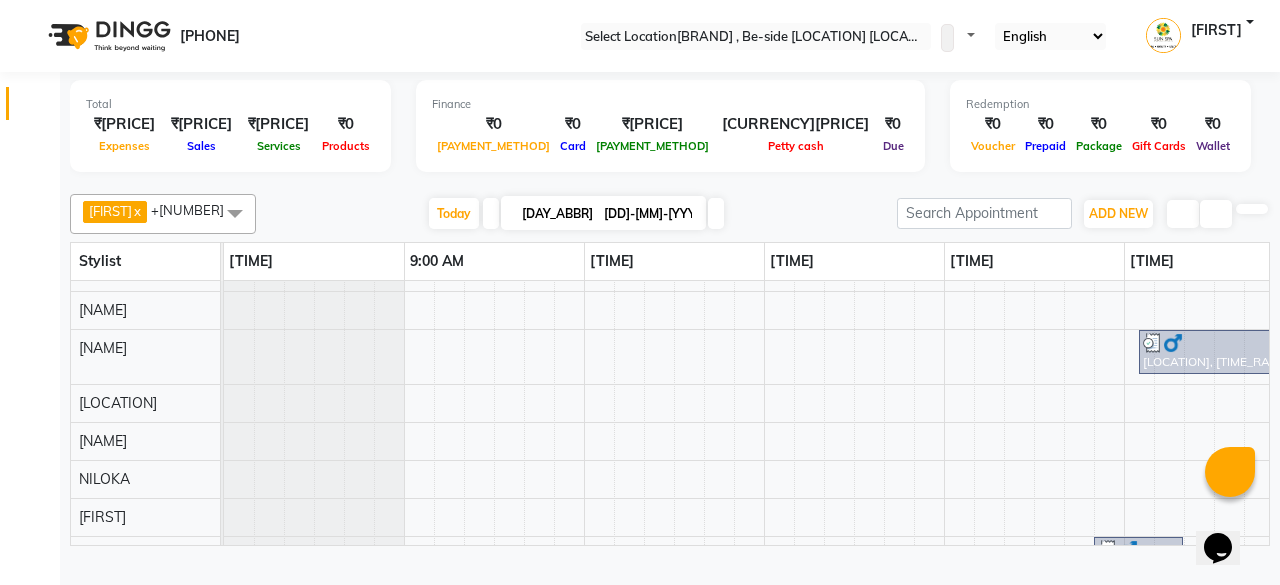 click at bounding box center (670, 182) 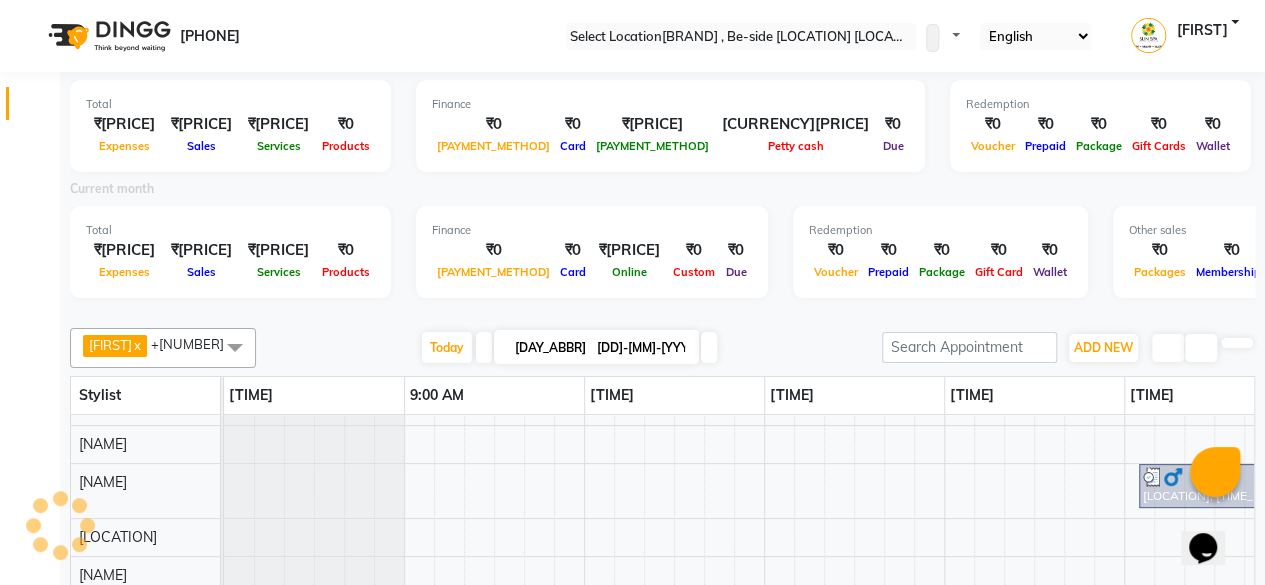 click at bounding box center (663, 312) 